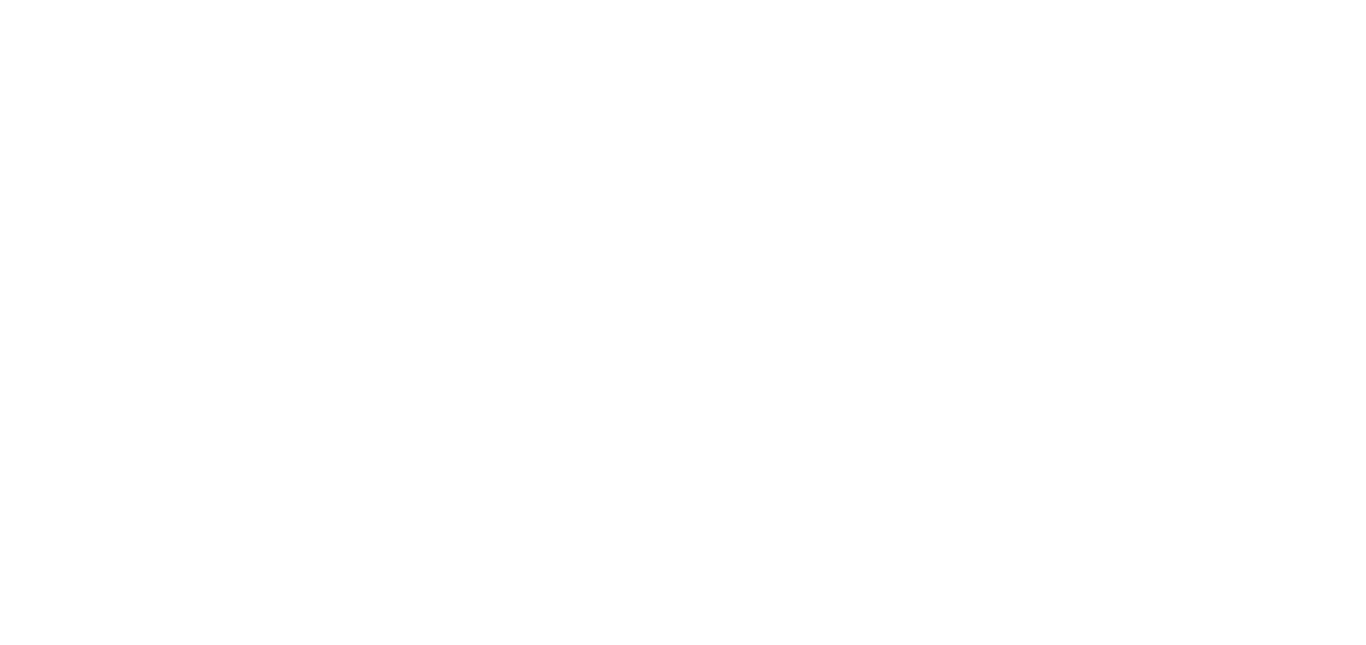 scroll, scrollTop: 0, scrollLeft: 0, axis: both 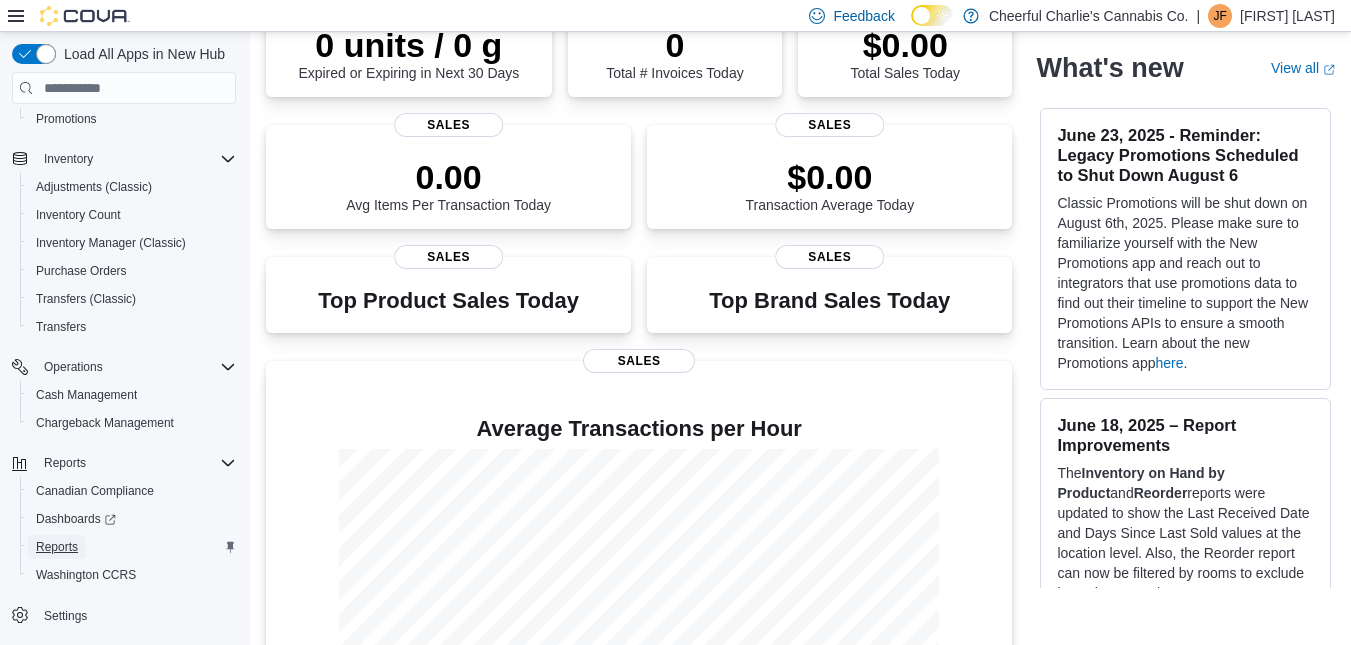 click on "Reports" at bounding box center [57, 547] 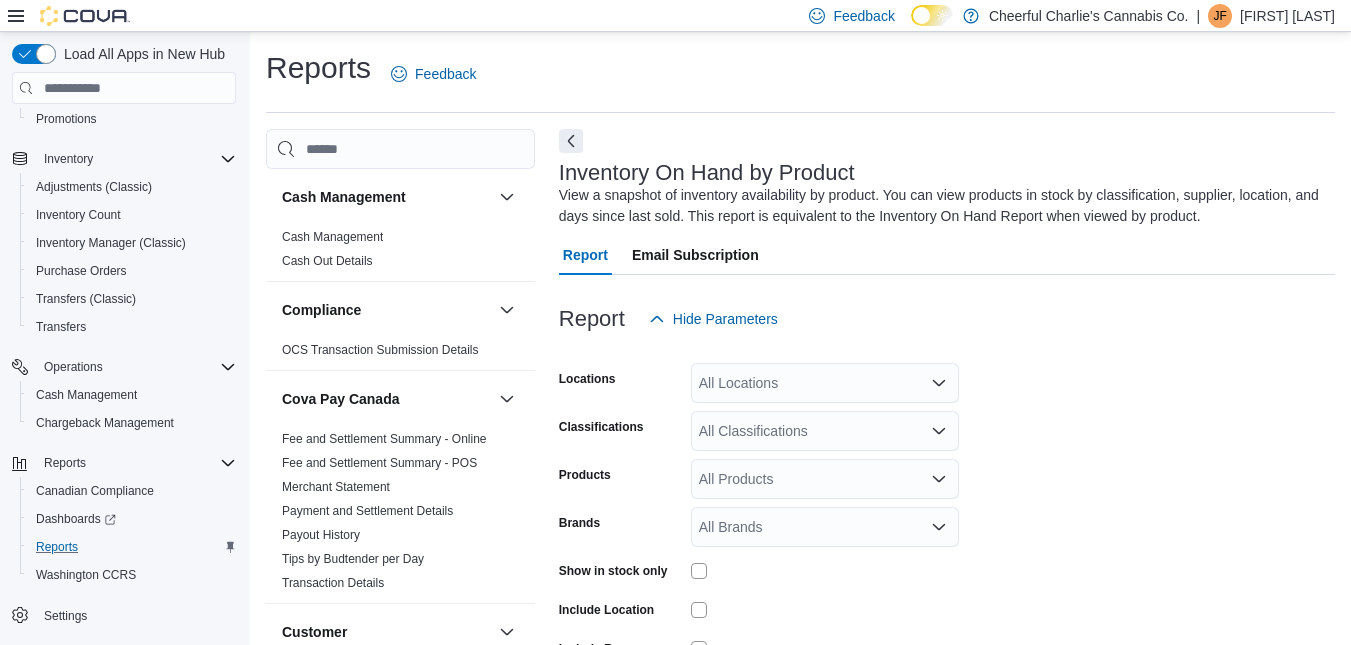 scroll, scrollTop: 67, scrollLeft: 0, axis: vertical 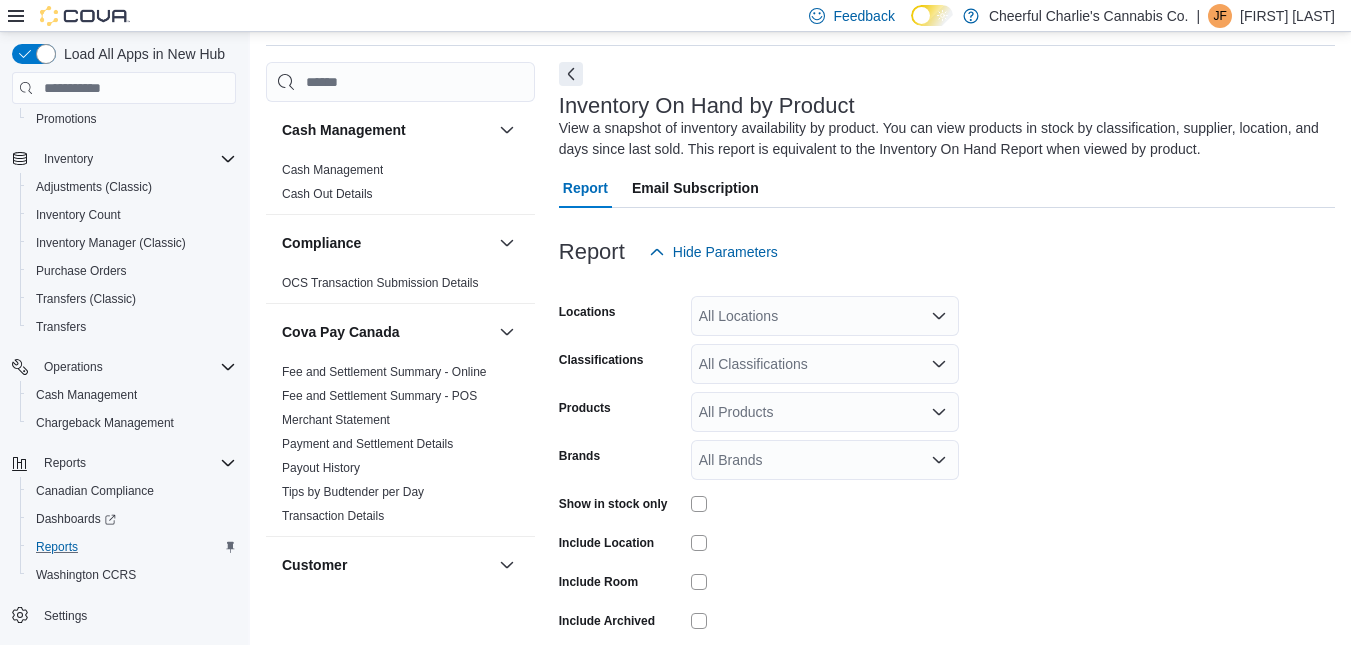 drag, startPoint x: 1074, startPoint y: 549, endPoint x: 1050, endPoint y: 536, distance: 27.294687 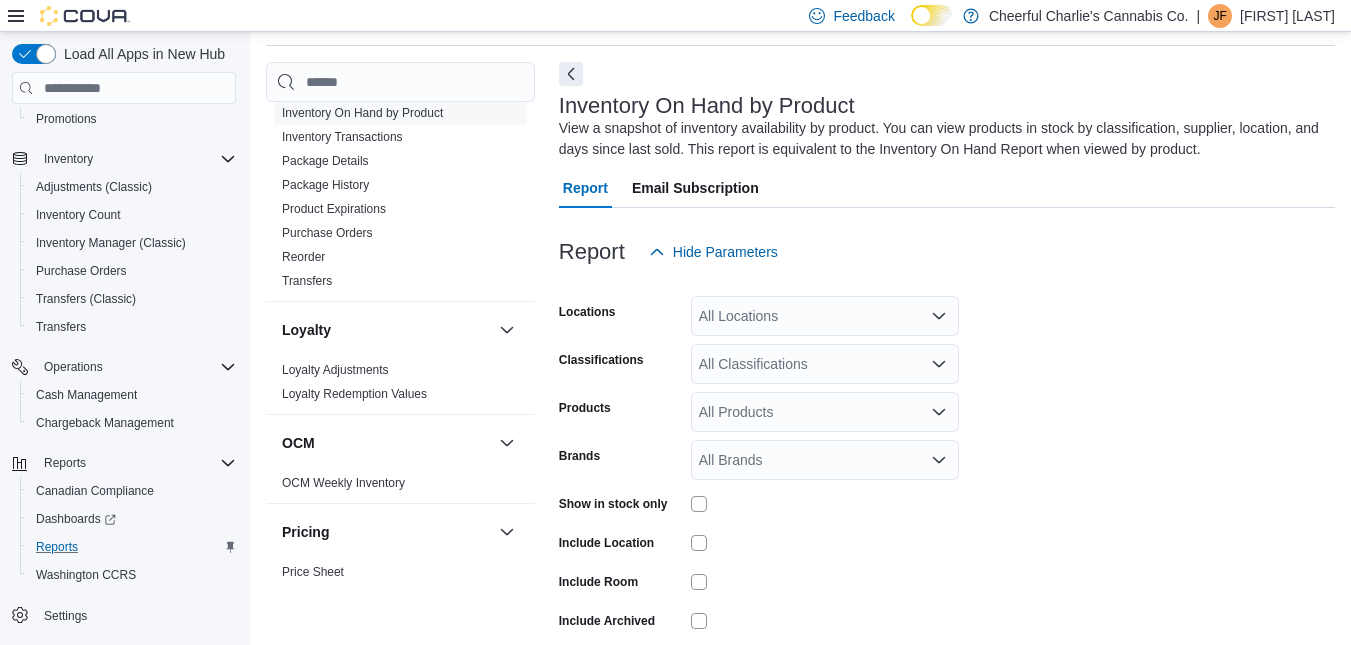 scroll, scrollTop: 941, scrollLeft: 0, axis: vertical 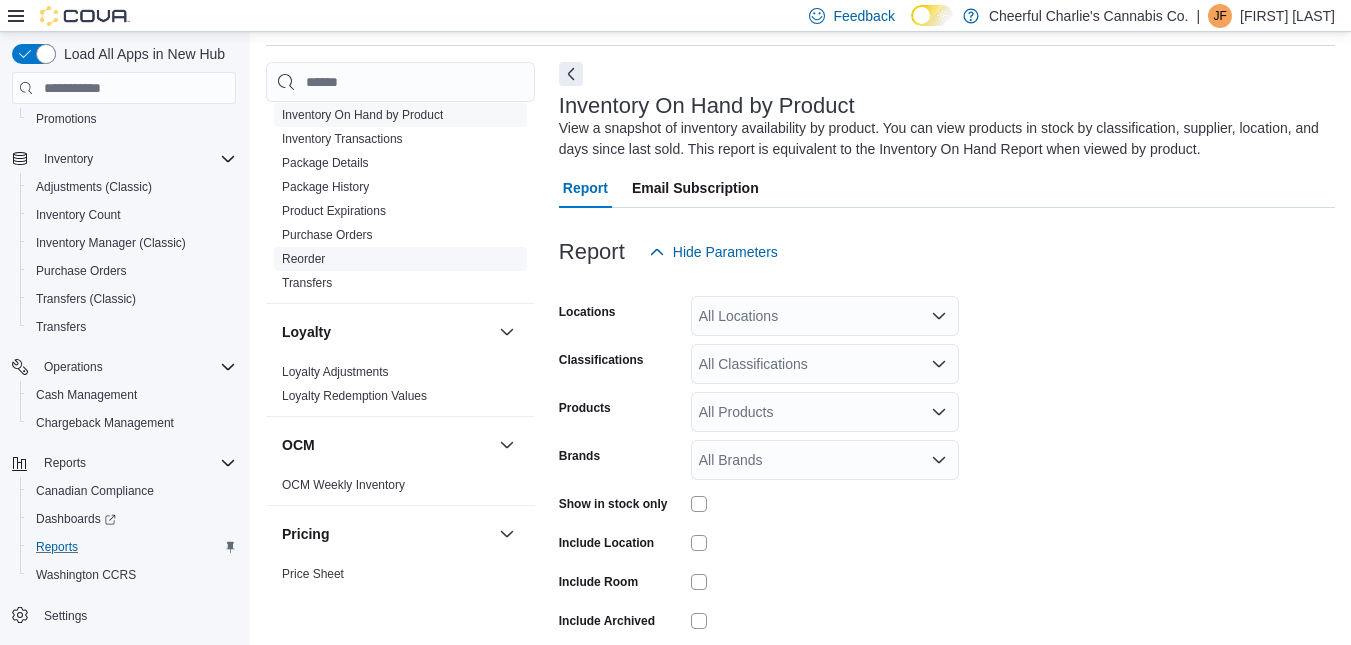 click on "Reorder" at bounding box center (303, 259) 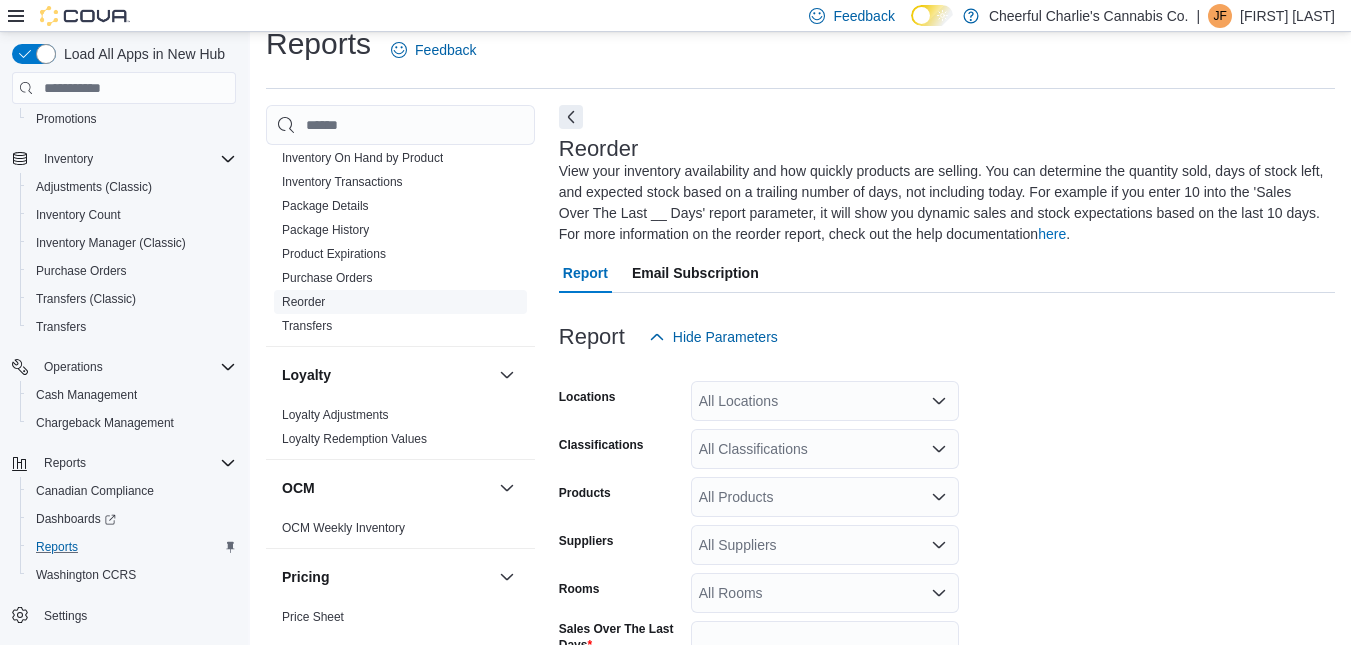 scroll, scrollTop: 109, scrollLeft: 0, axis: vertical 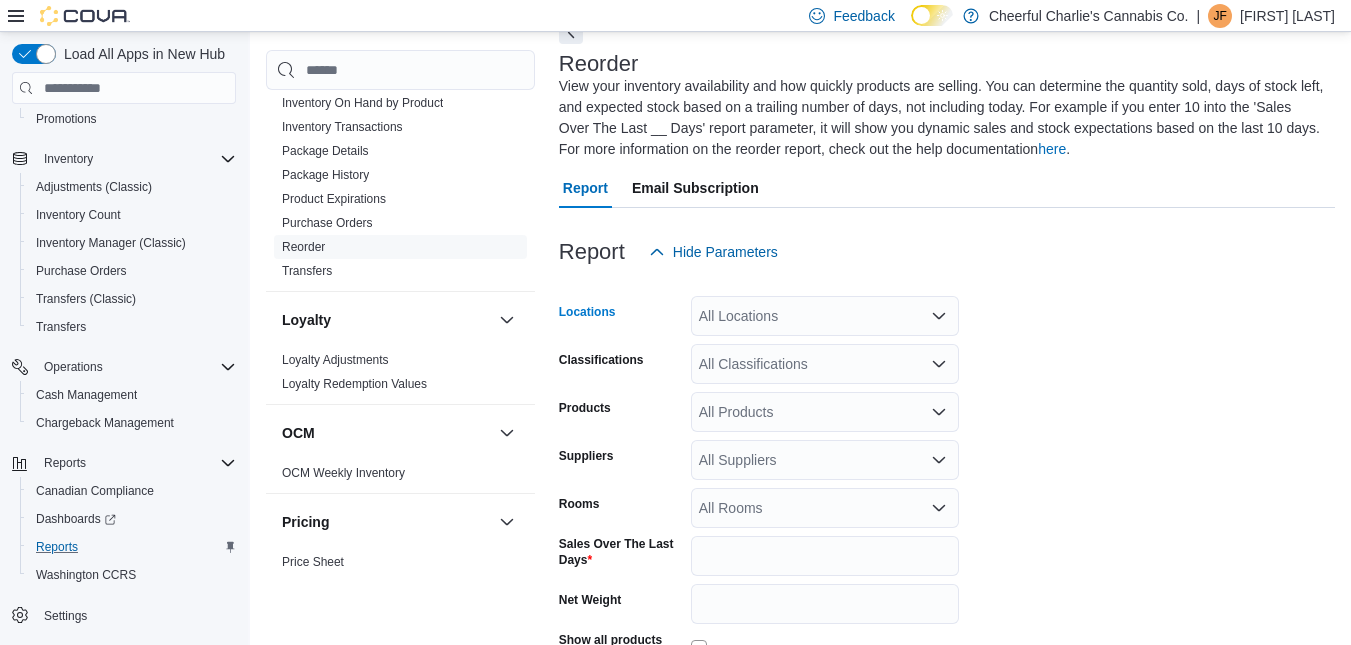 drag, startPoint x: 739, startPoint y: 312, endPoint x: 742, endPoint y: 334, distance: 22.203604 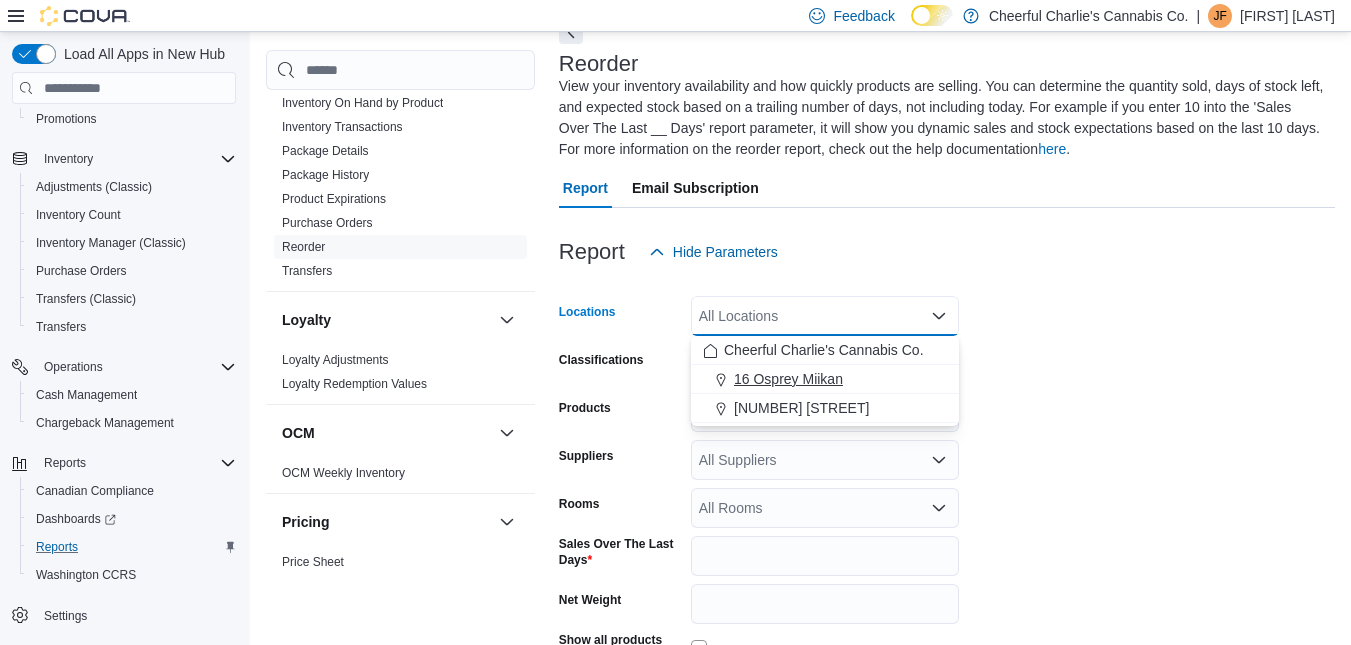 click on "16 Osprey Miikan" at bounding box center (788, 379) 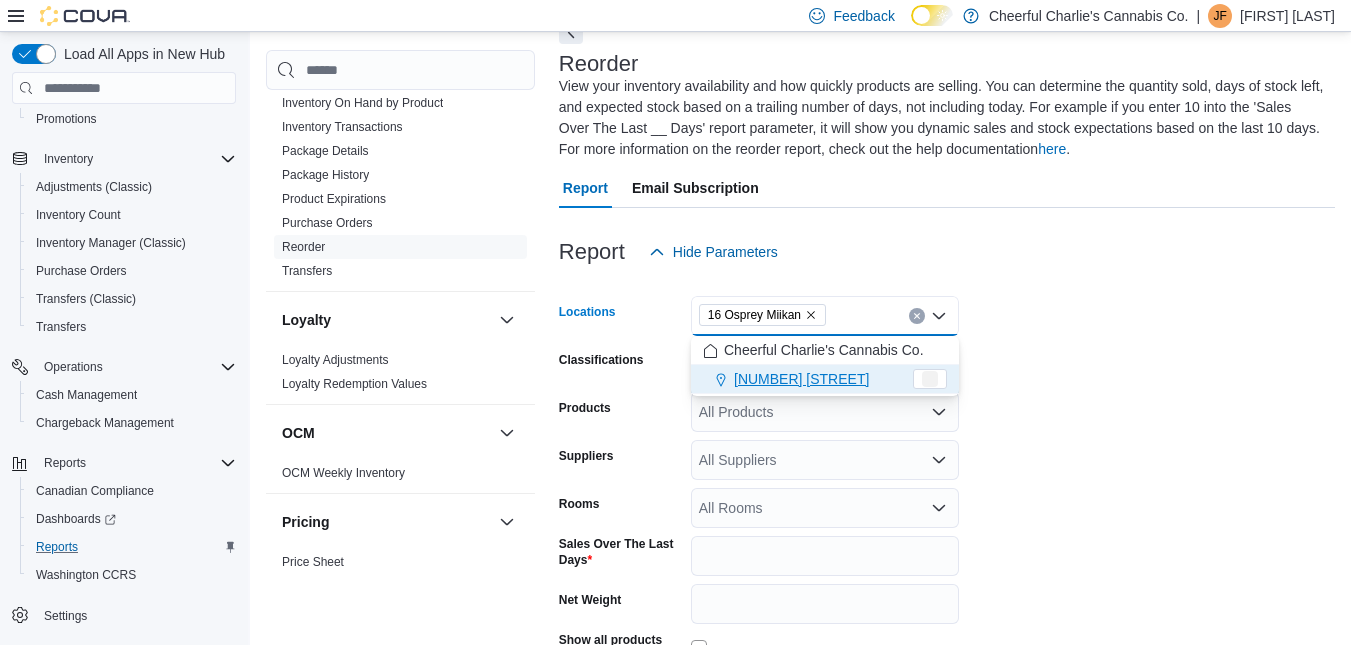 drag, startPoint x: 1160, startPoint y: 396, endPoint x: 1123, endPoint y: 397, distance: 37.01351 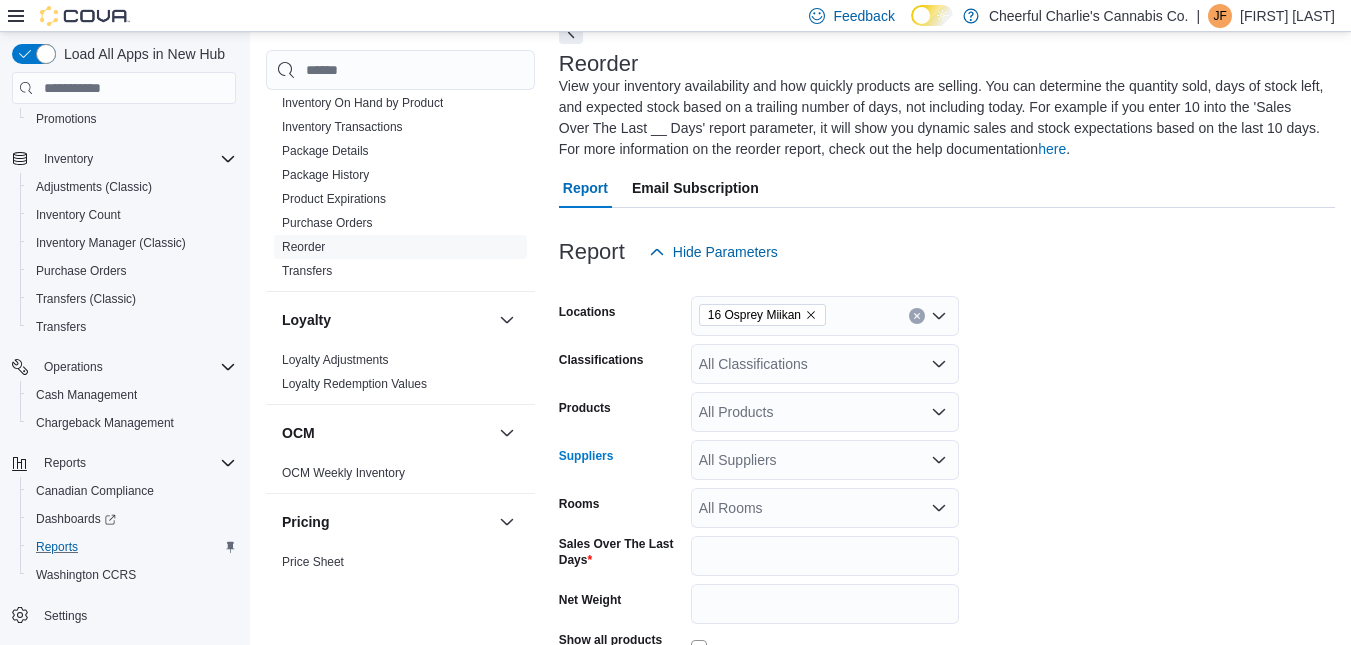 click on "All Suppliers" at bounding box center (825, 460) 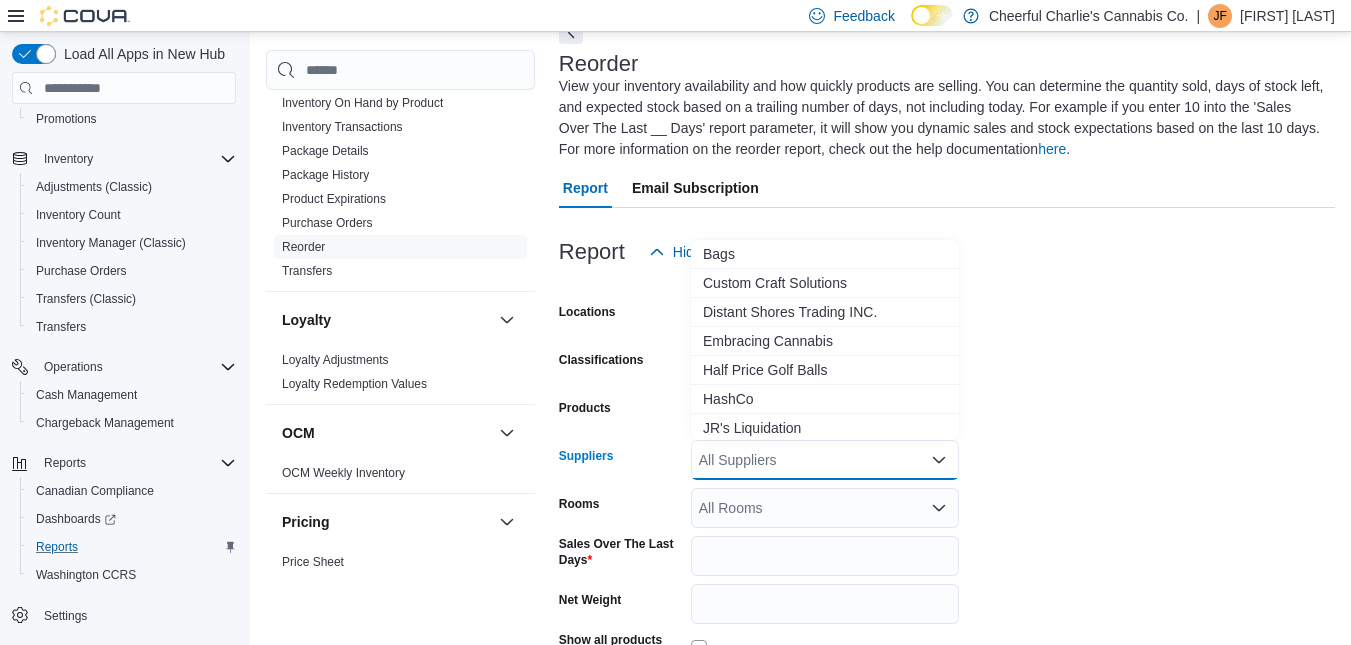 scroll, scrollTop: 293, scrollLeft: 0, axis: vertical 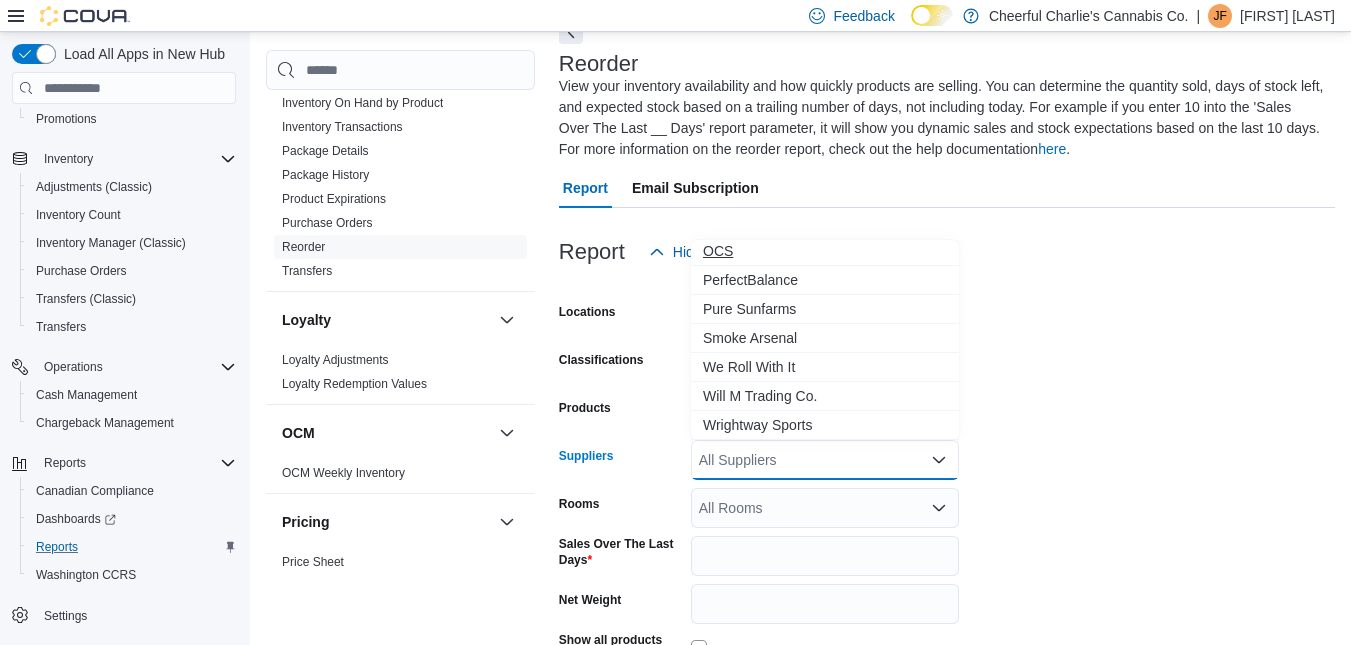 click on "OCS" at bounding box center [825, 251] 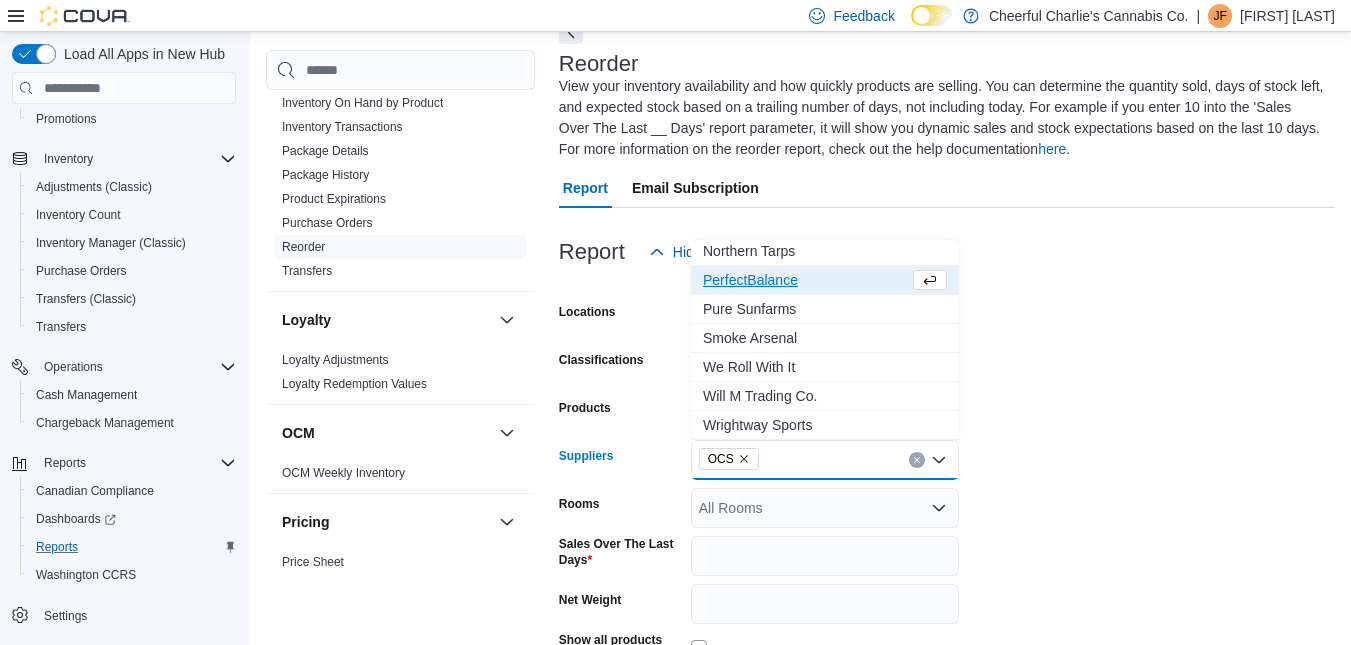 scroll, scrollTop: 264, scrollLeft: 0, axis: vertical 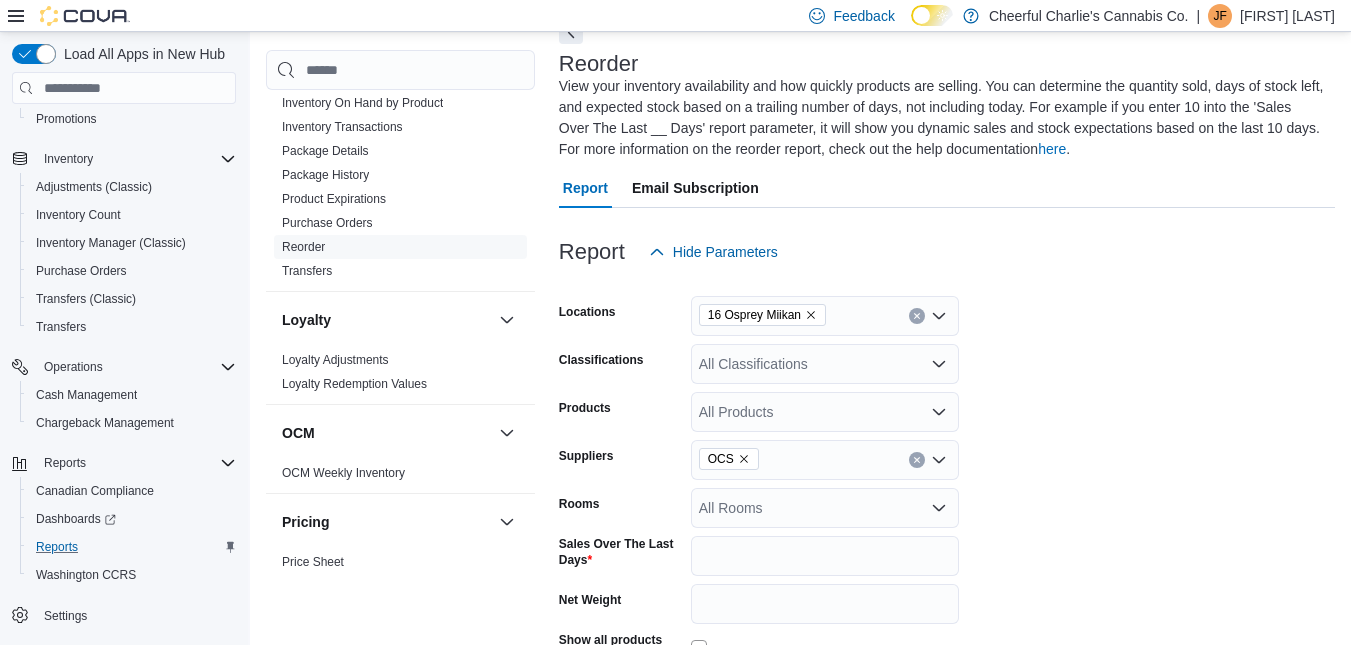 click on "Locations [NUMBER] [STREET] Classifications All Classifications Products All Products Suppliers OCS Rooms All Rooms Sales Over The Last Days * Net Weight Show all products per location Show in stock only Export  Run Report" at bounding box center [947, 519] 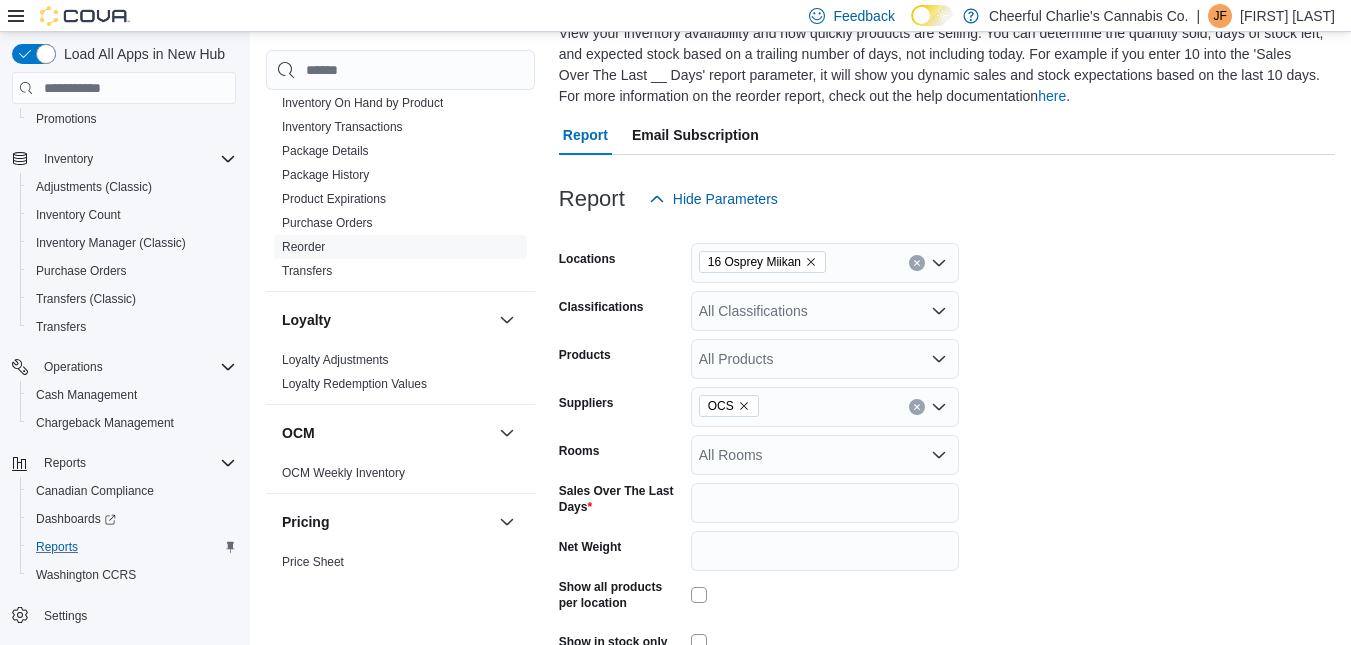 scroll, scrollTop: 270, scrollLeft: 0, axis: vertical 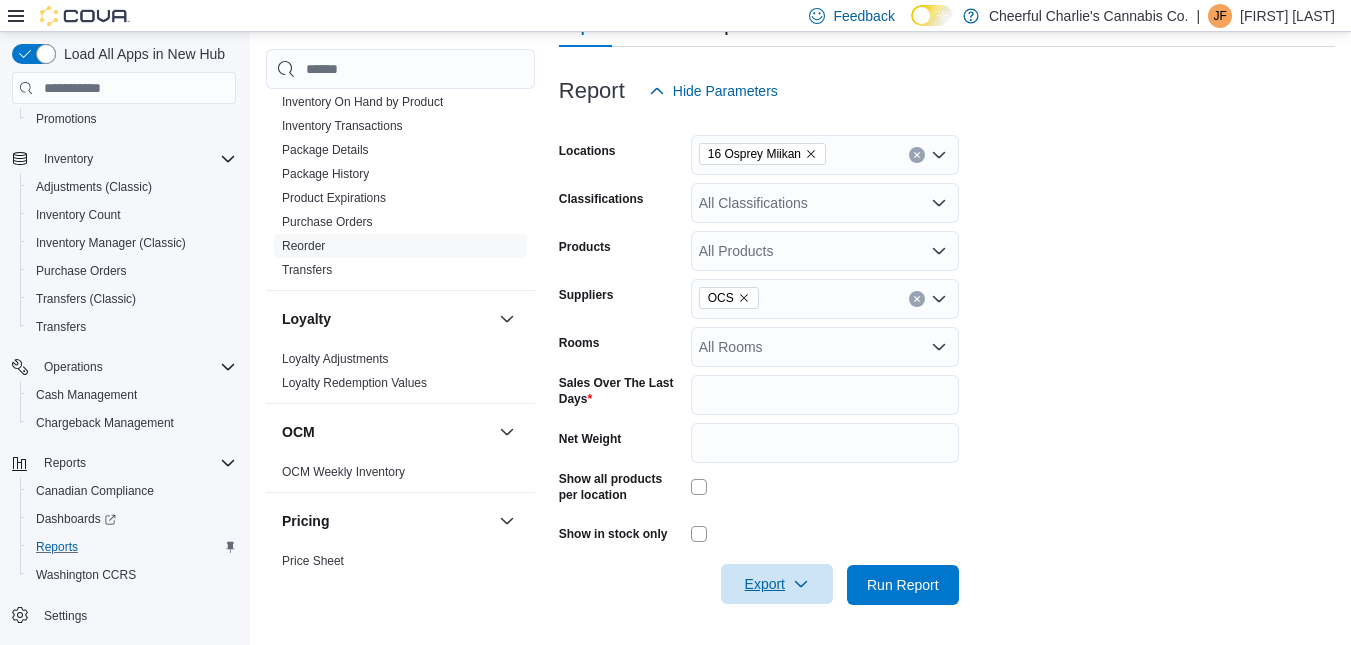 click on "Export" at bounding box center (777, 584) 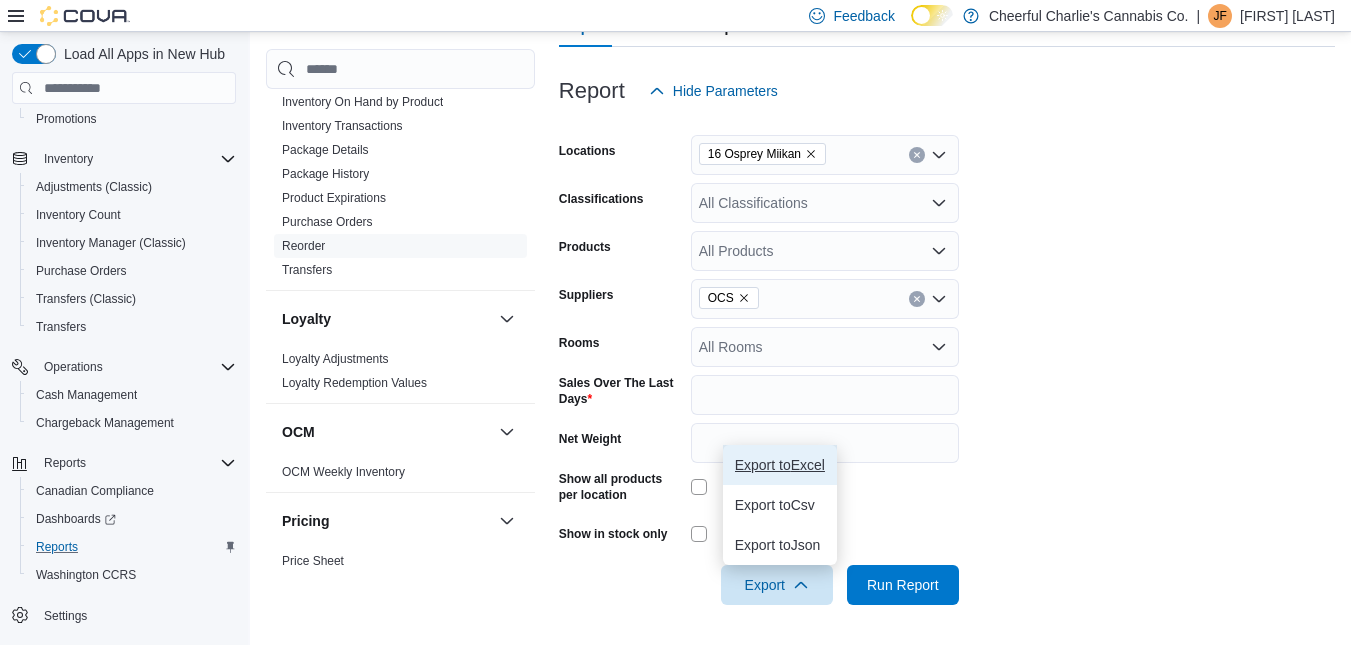 click on "Export to  Excel" at bounding box center [780, 465] 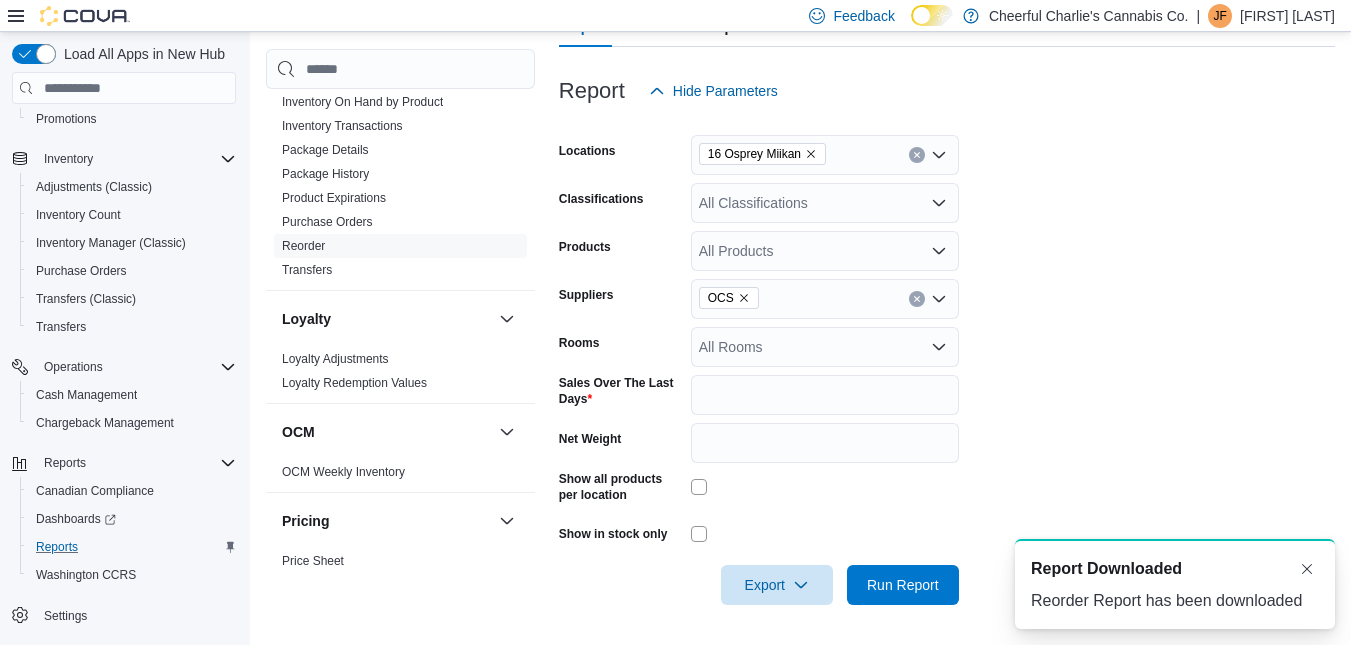 scroll, scrollTop: 0, scrollLeft: 0, axis: both 